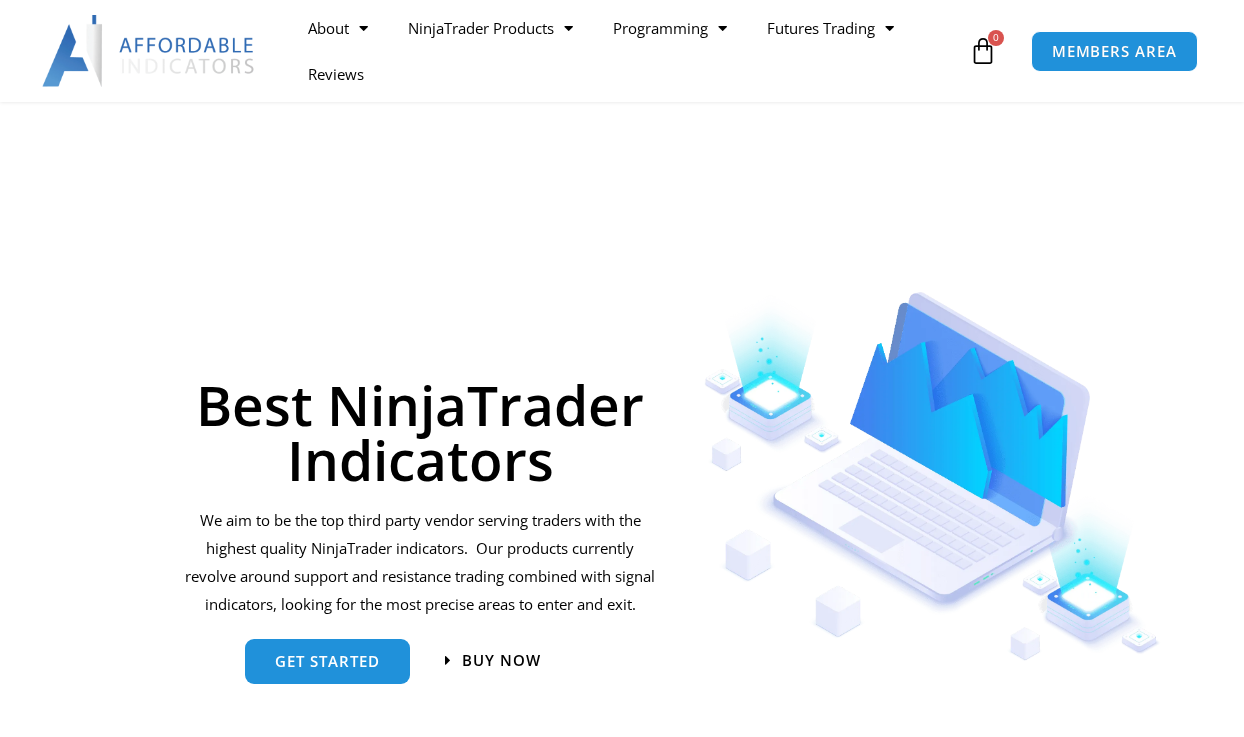 scroll, scrollTop: 300, scrollLeft: 0, axis: vertical 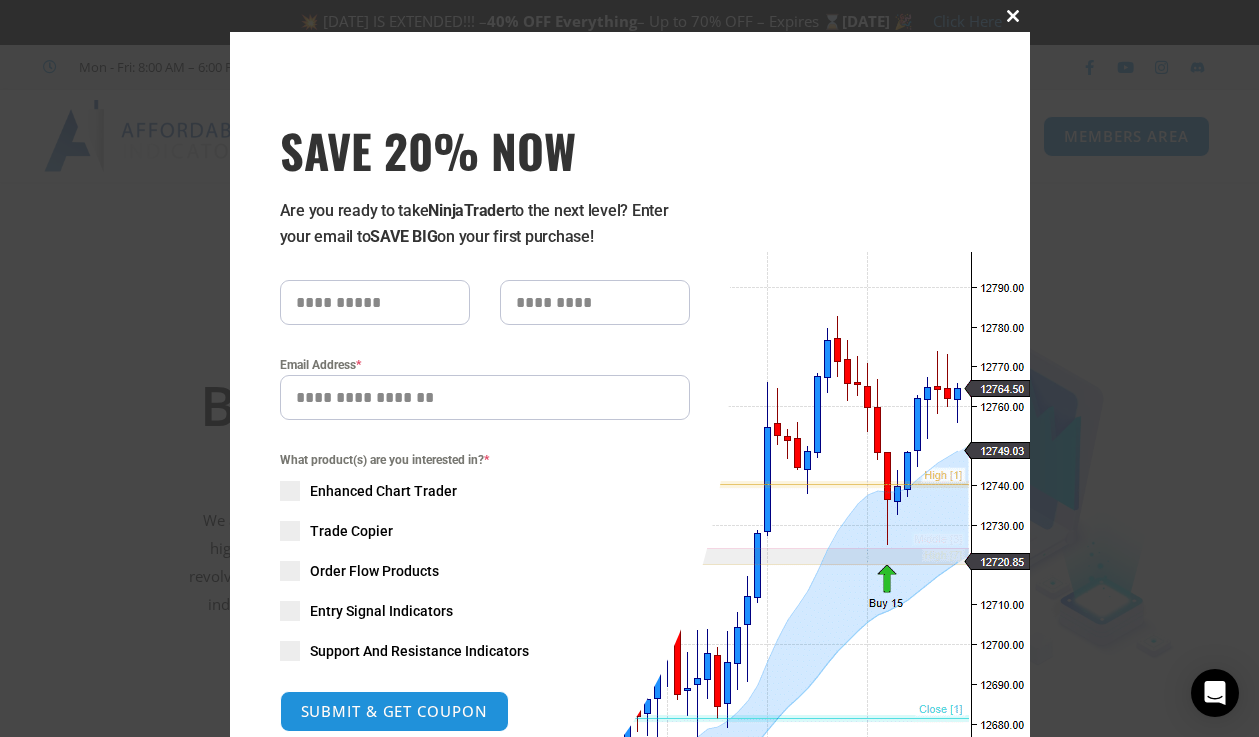 drag, startPoint x: 1006, startPoint y: 18, endPoint x: 763, endPoint y: 280, distance: 357.34158 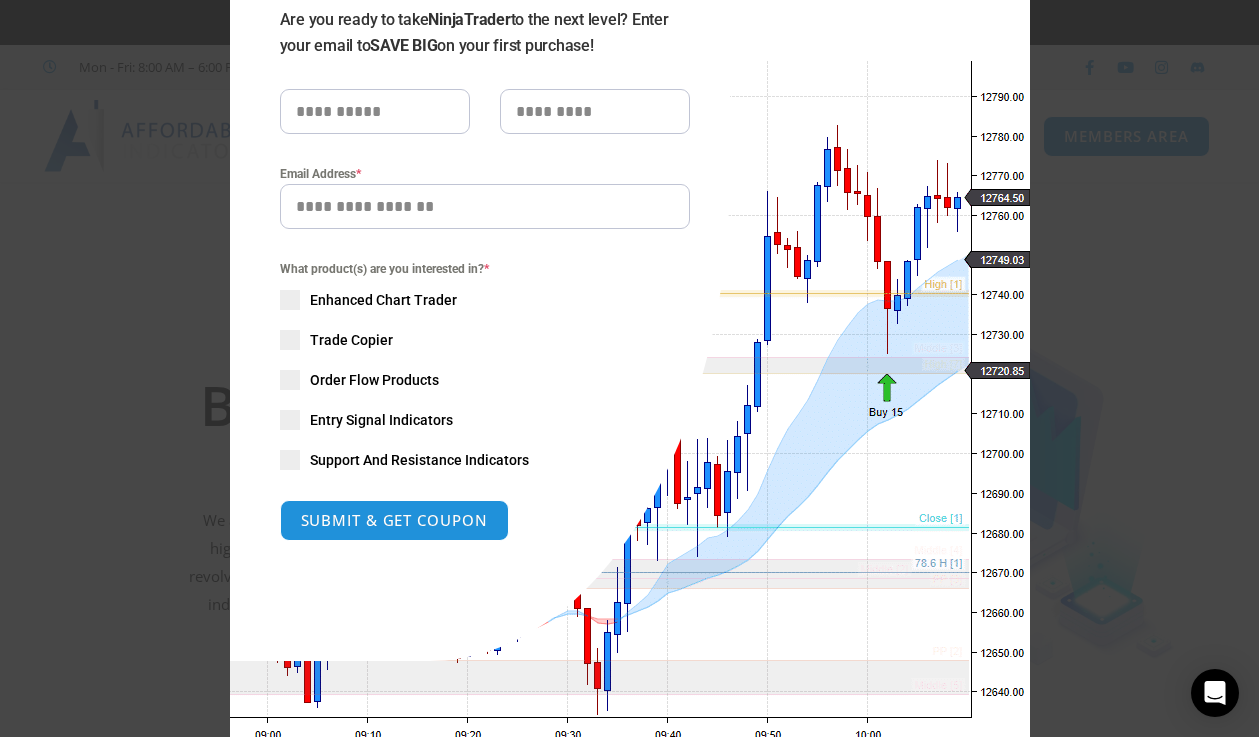 scroll, scrollTop: 200, scrollLeft: 0, axis: vertical 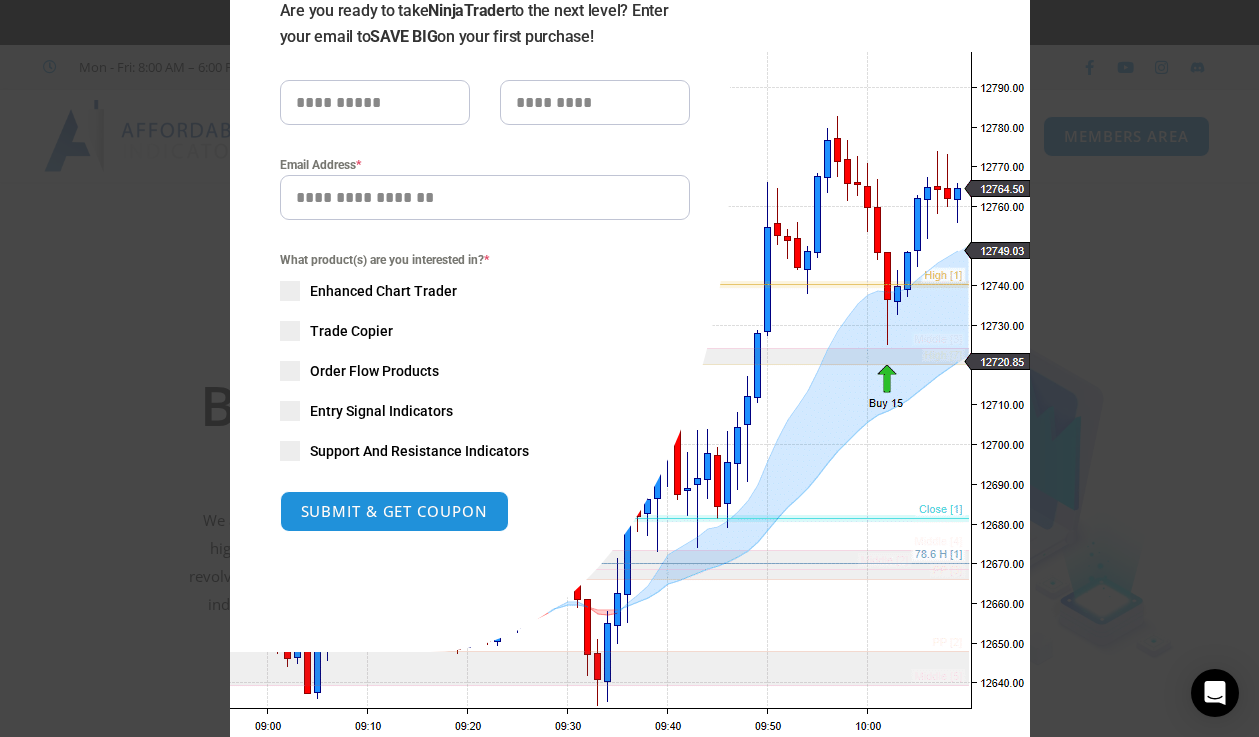 click at bounding box center (290, 331) 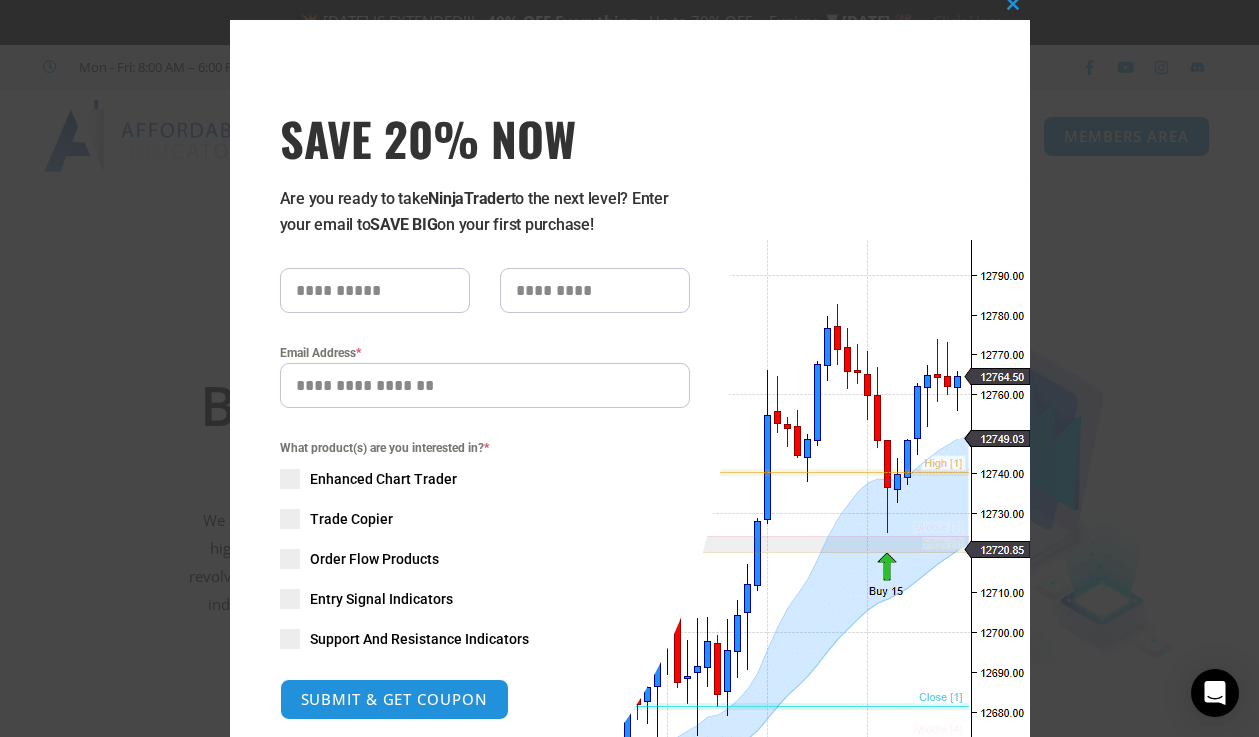 scroll, scrollTop: 0, scrollLeft: 0, axis: both 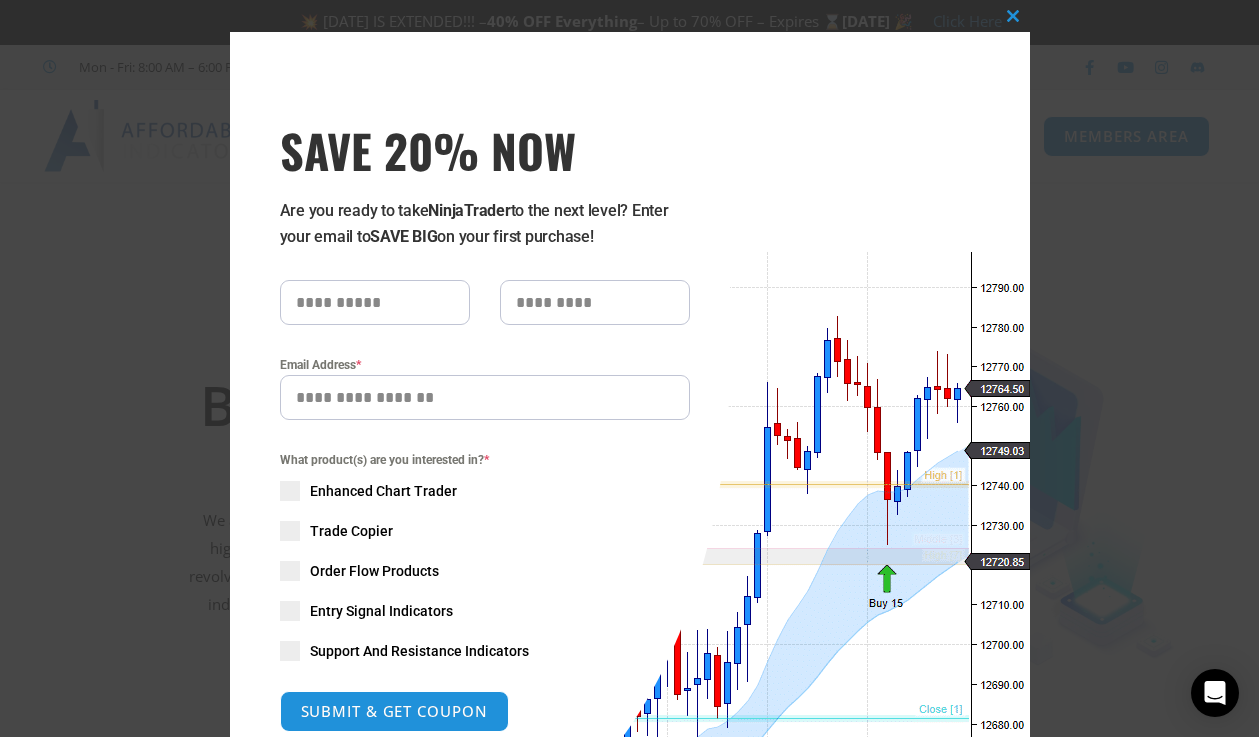click at bounding box center [375, 302] 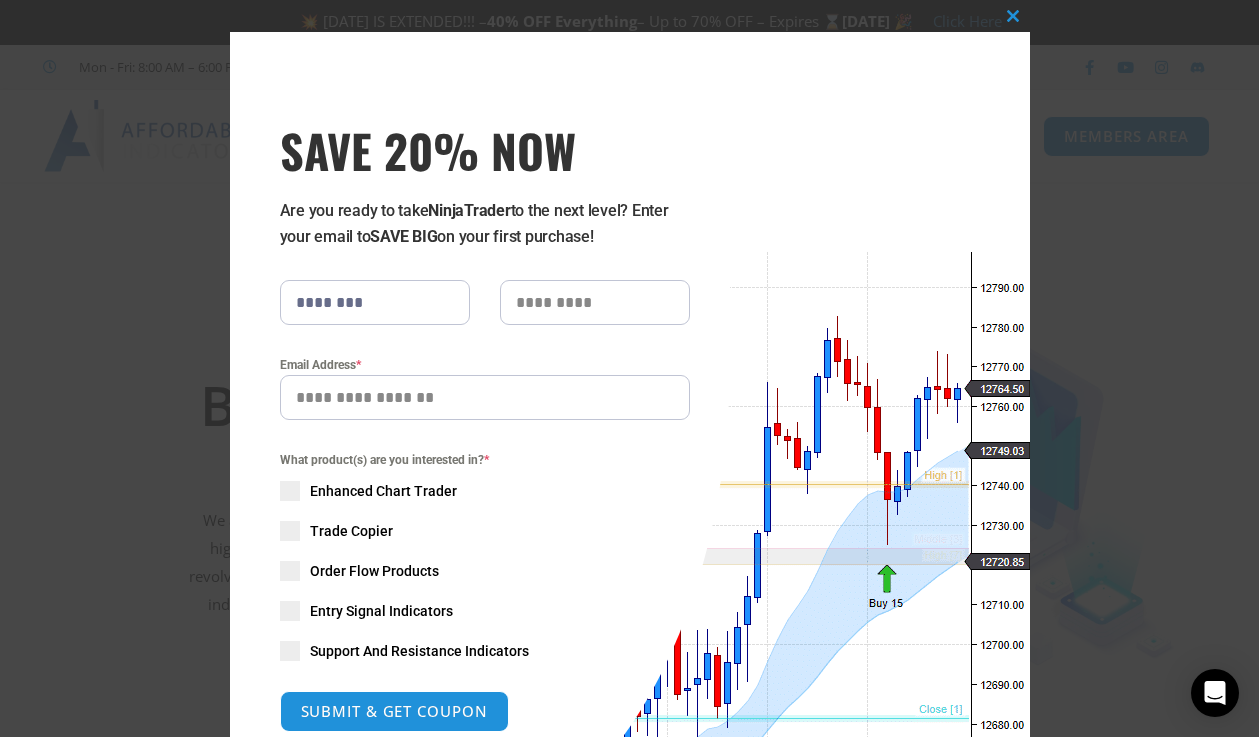 click on "********" at bounding box center (375, 302) 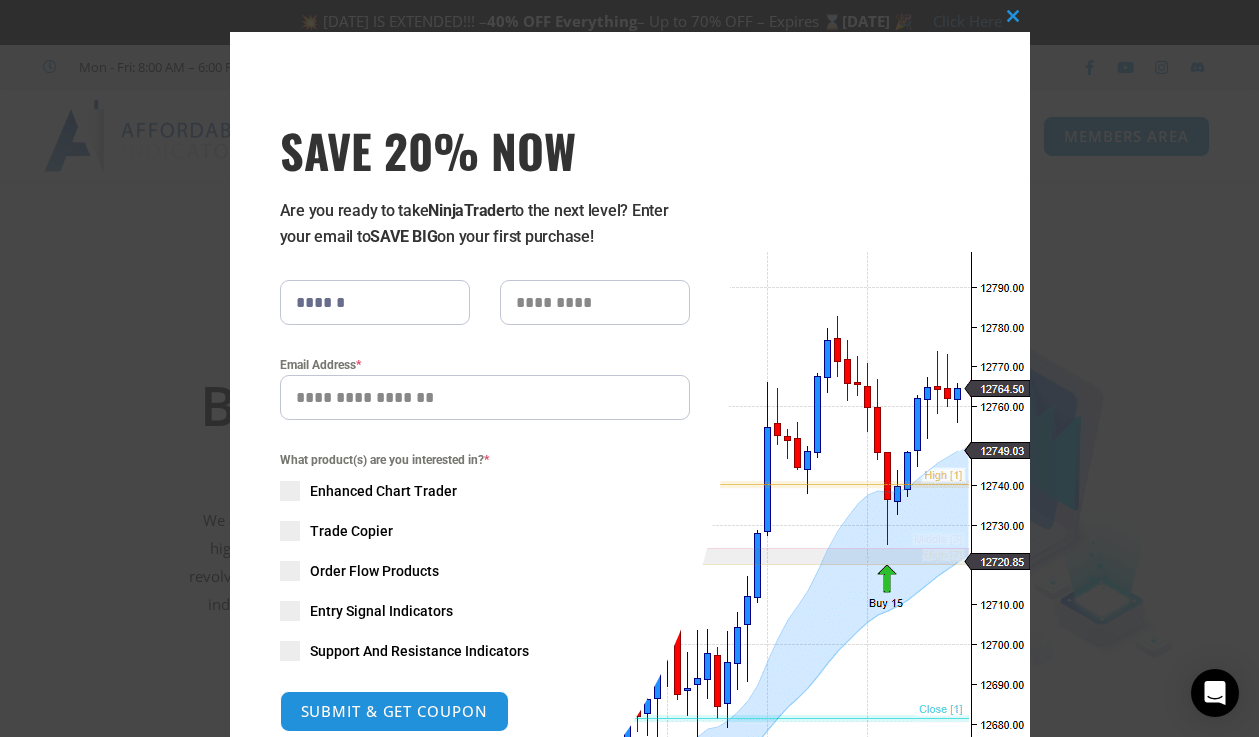 type on "******" 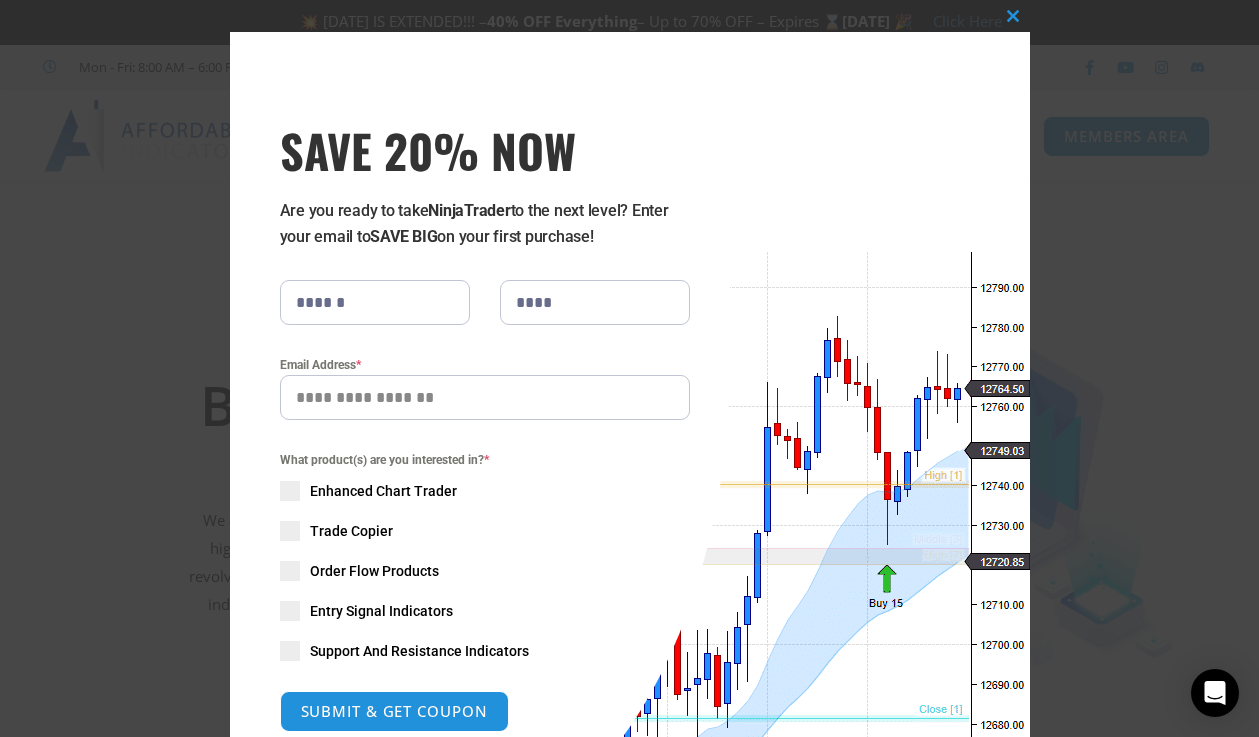 type on "****" 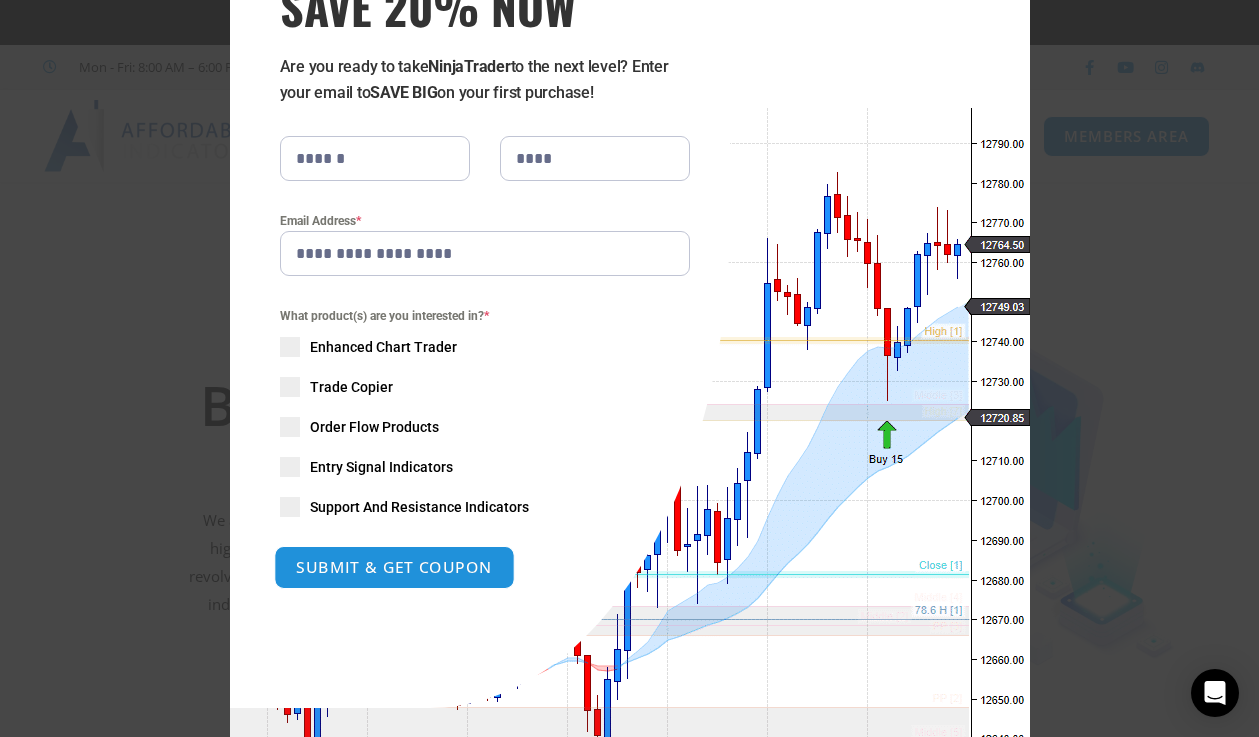 scroll, scrollTop: 244, scrollLeft: 0, axis: vertical 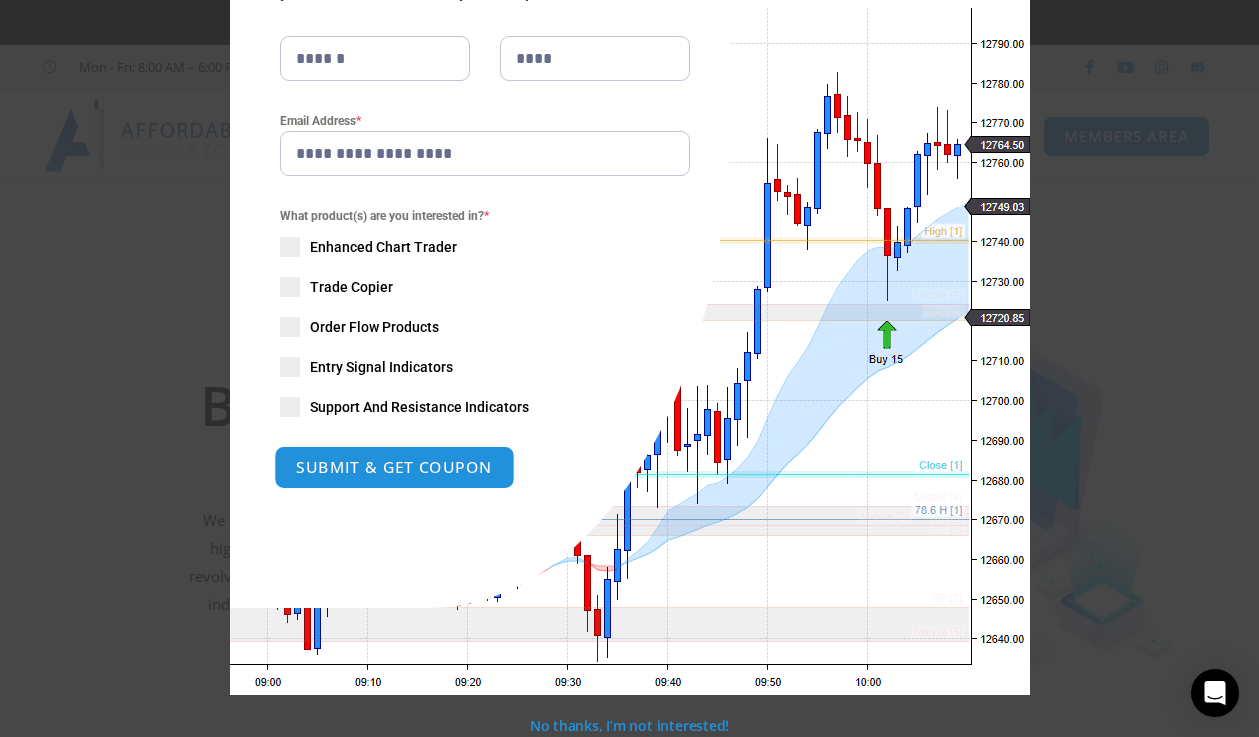 click on "SUBMIT & GET COUPON" at bounding box center [394, 467] 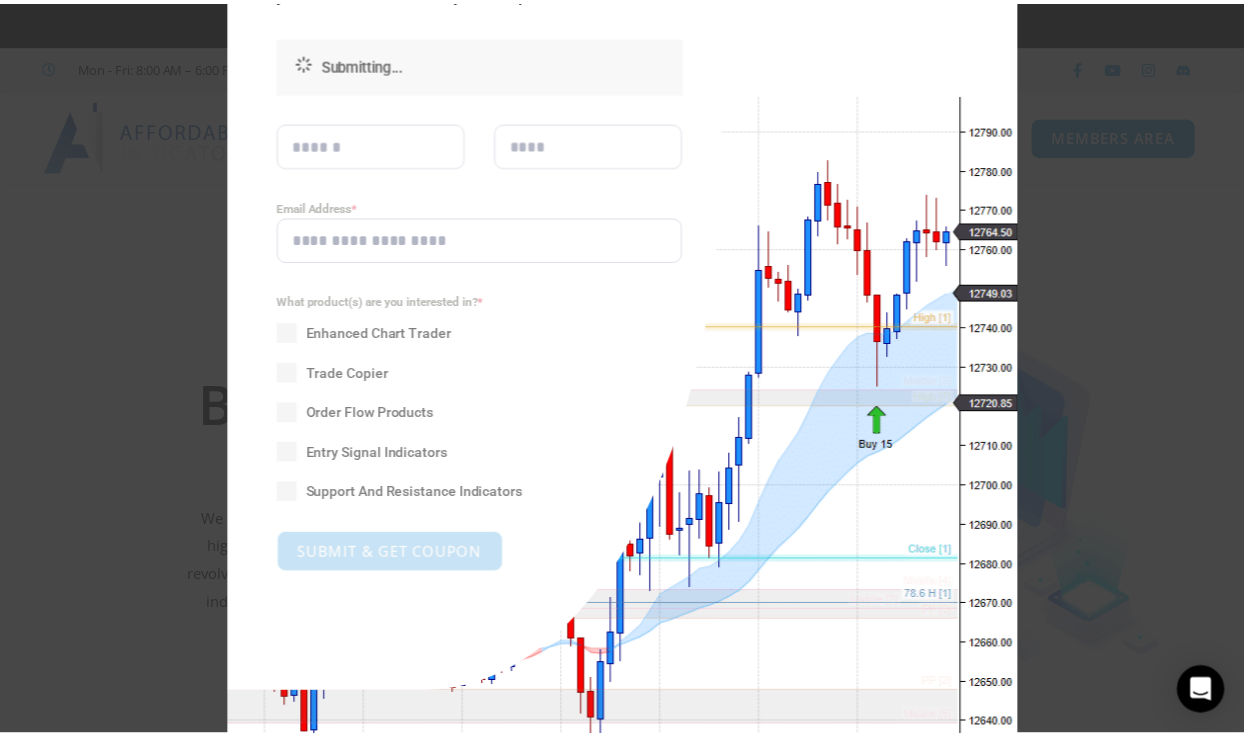 scroll, scrollTop: 0, scrollLeft: 0, axis: both 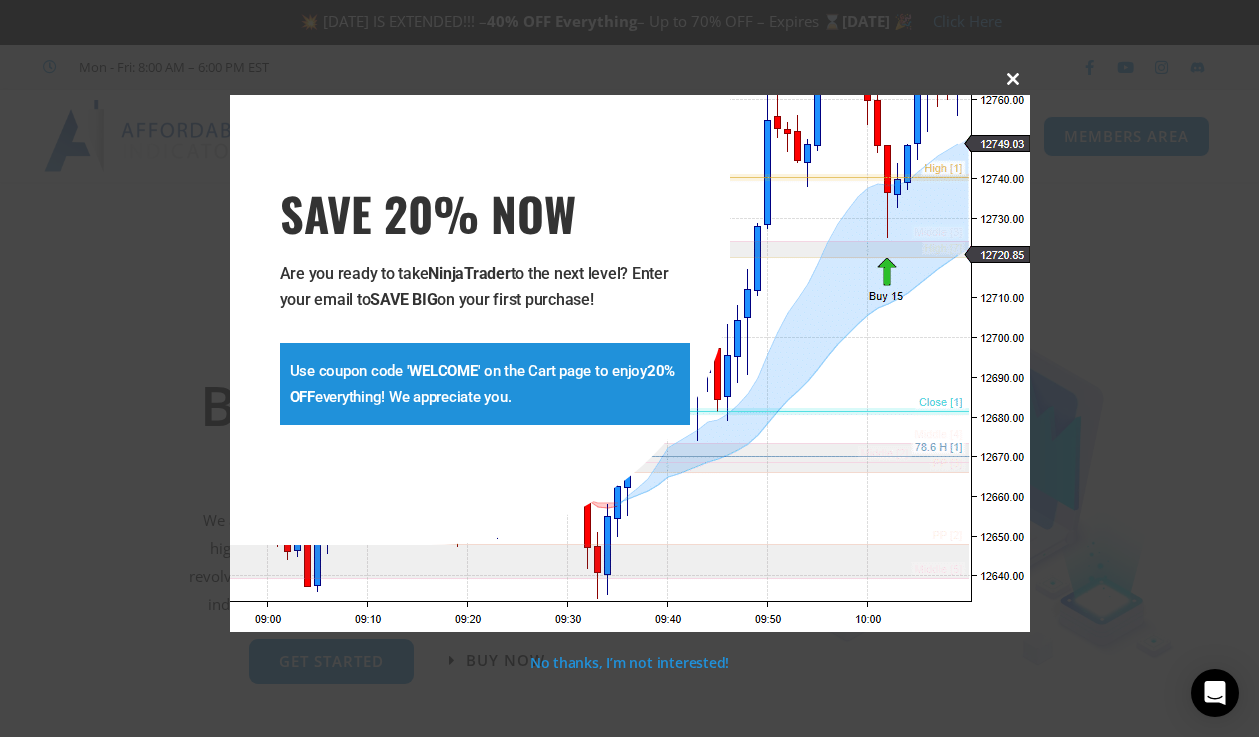 click at bounding box center [1014, 79] 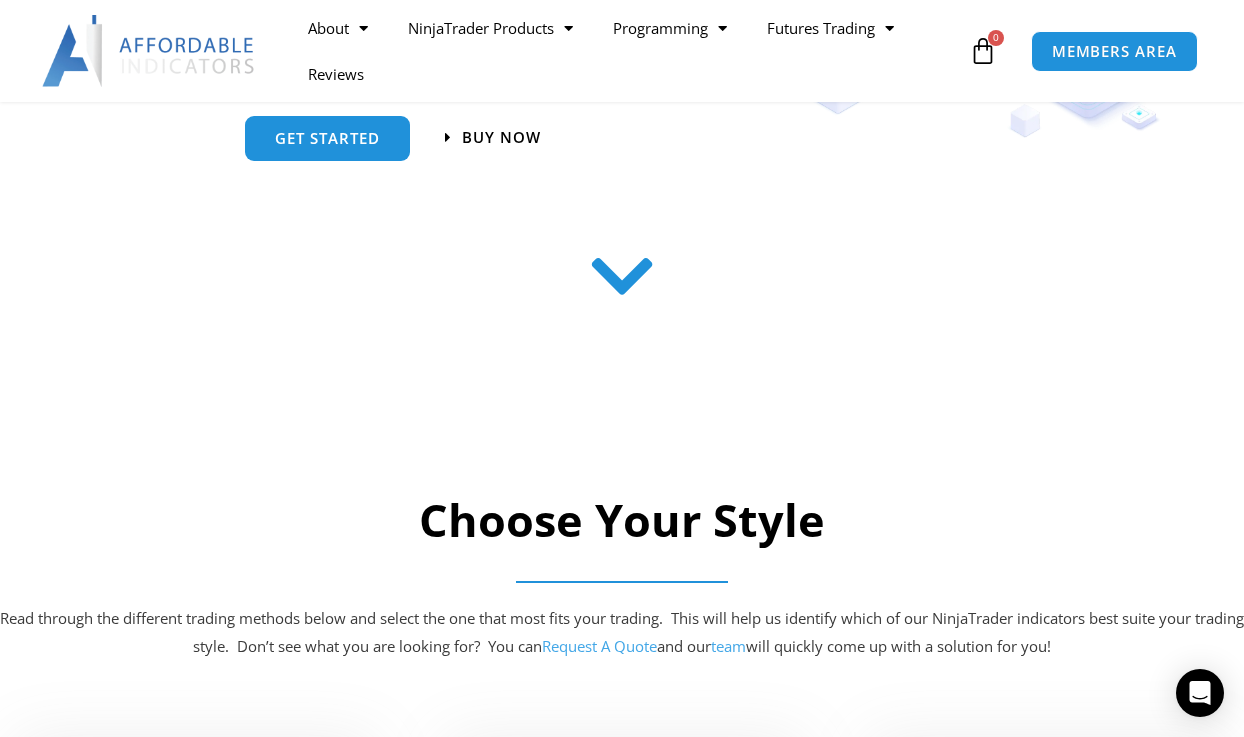 scroll, scrollTop: 500, scrollLeft: 0, axis: vertical 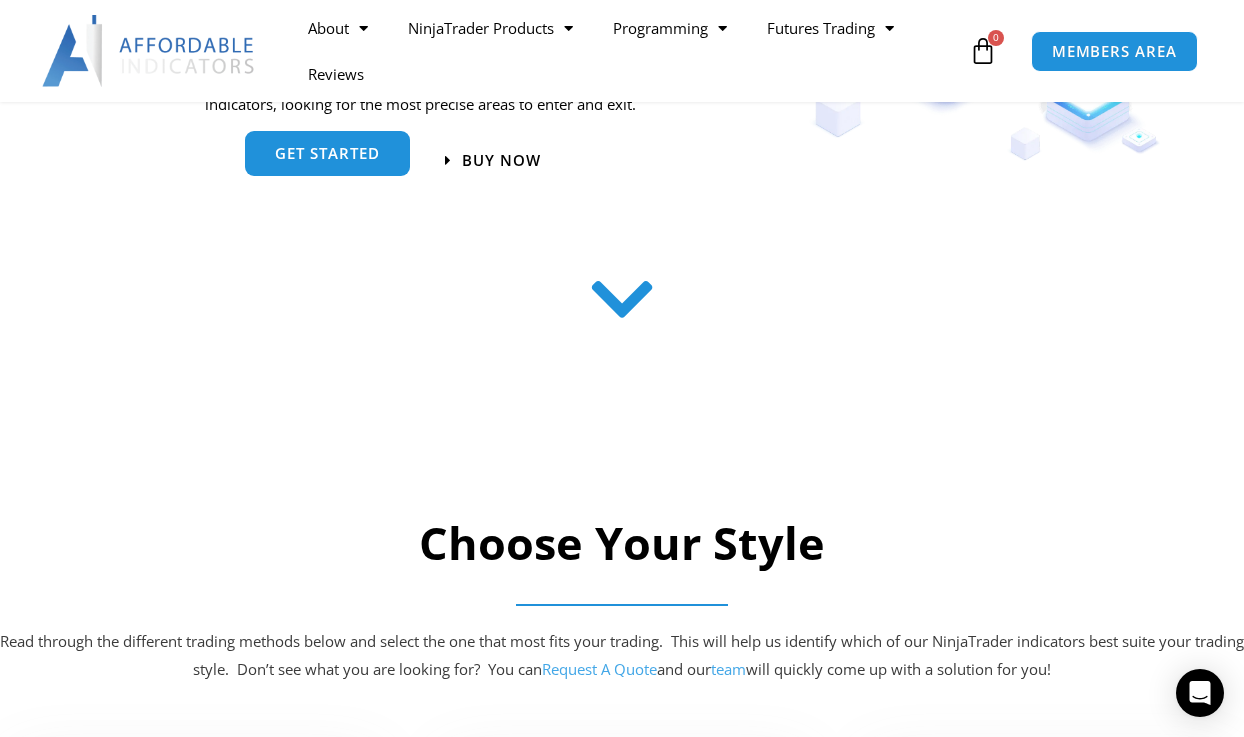 click on "get started" at bounding box center [327, 153] 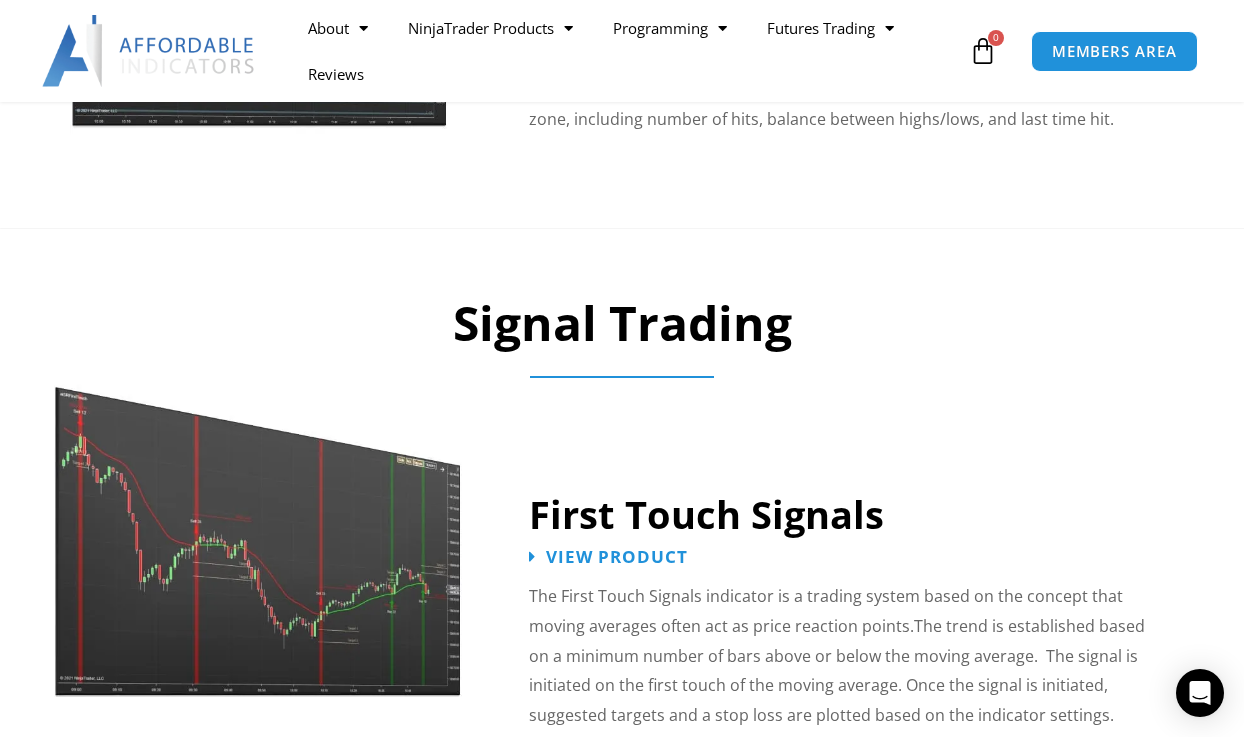 scroll, scrollTop: 2627, scrollLeft: 0, axis: vertical 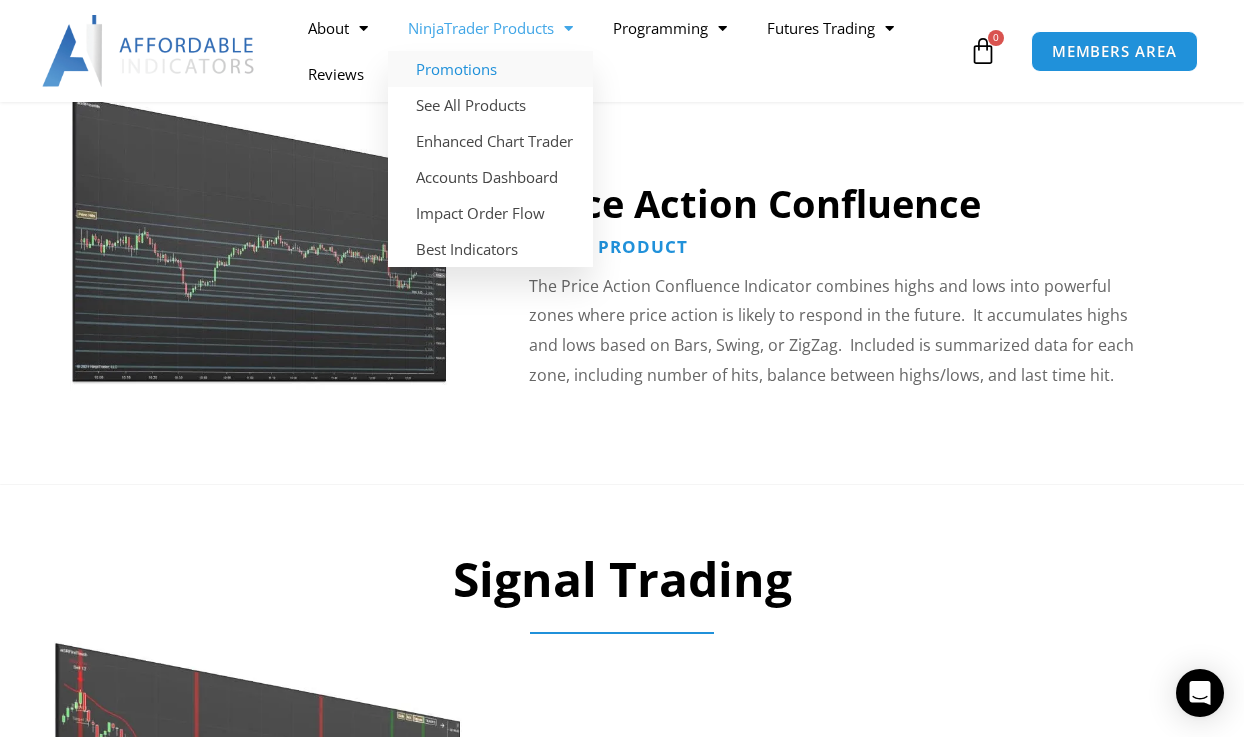 click on "Promotions" 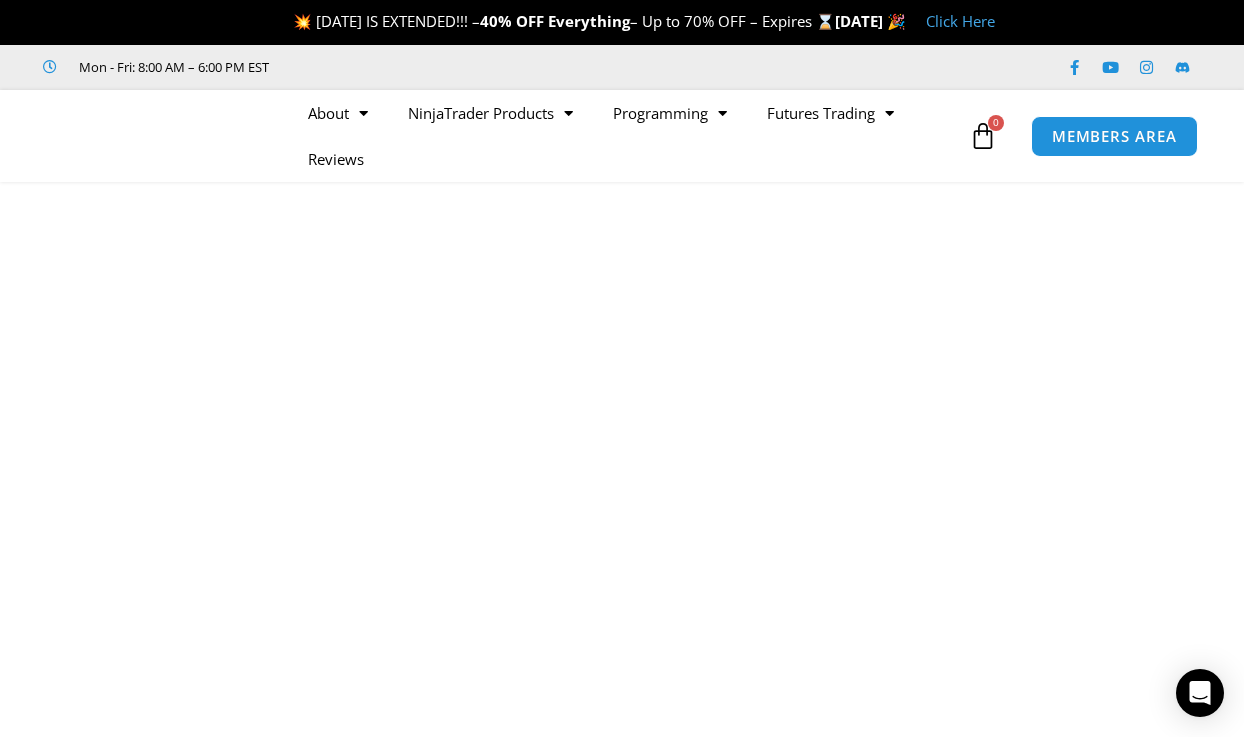 scroll, scrollTop: 0, scrollLeft: 0, axis: both 